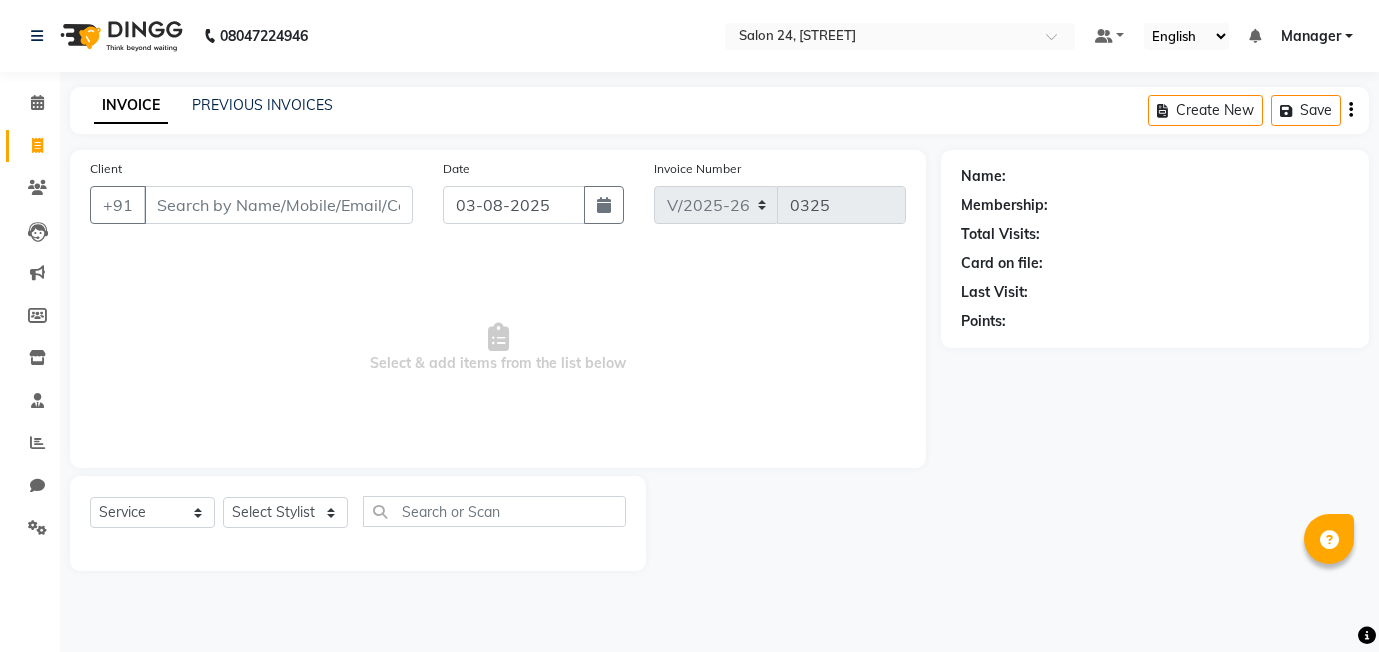 select on "8448" 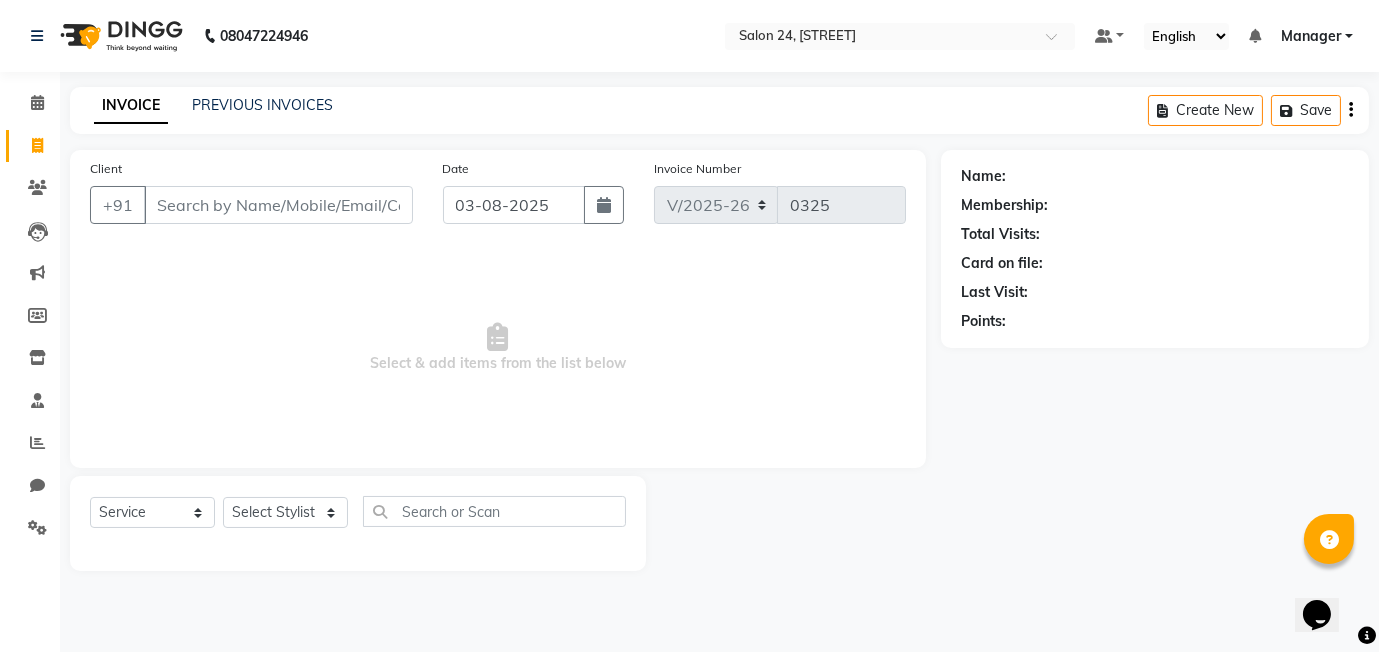 scroll, scrollTop: 0, scrollLeft: 0, axis: both 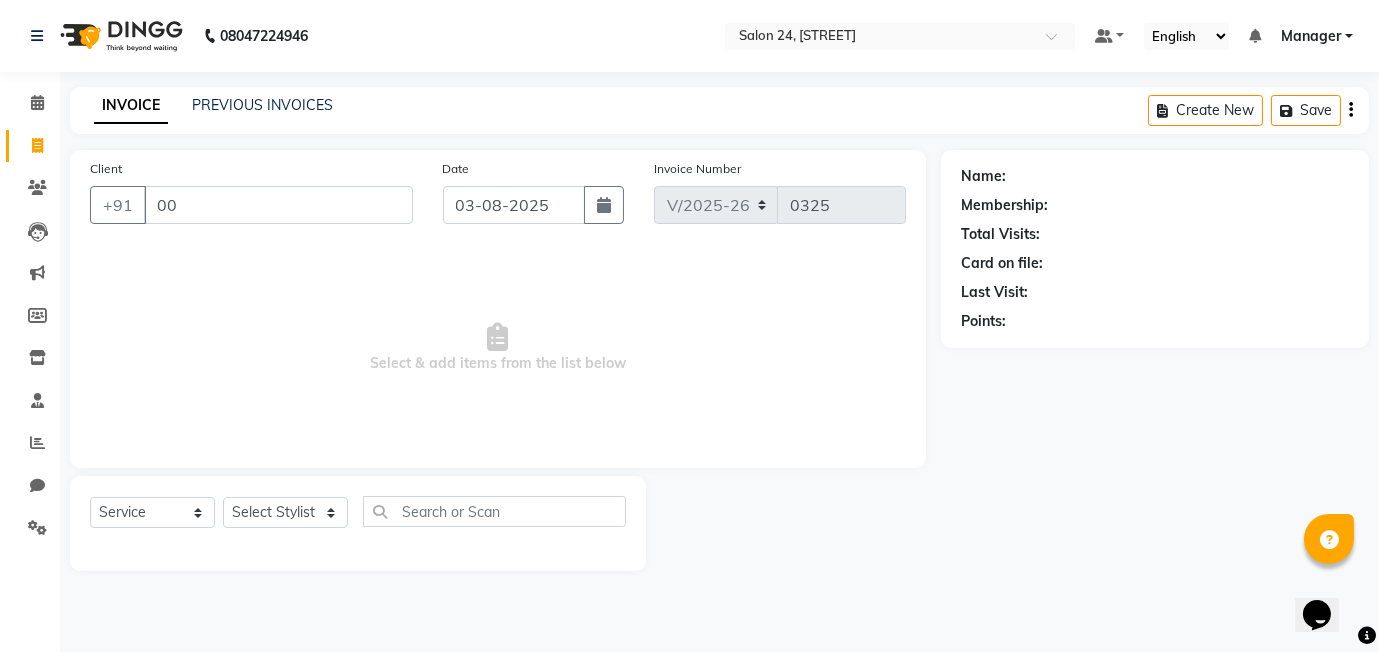 type on "0" 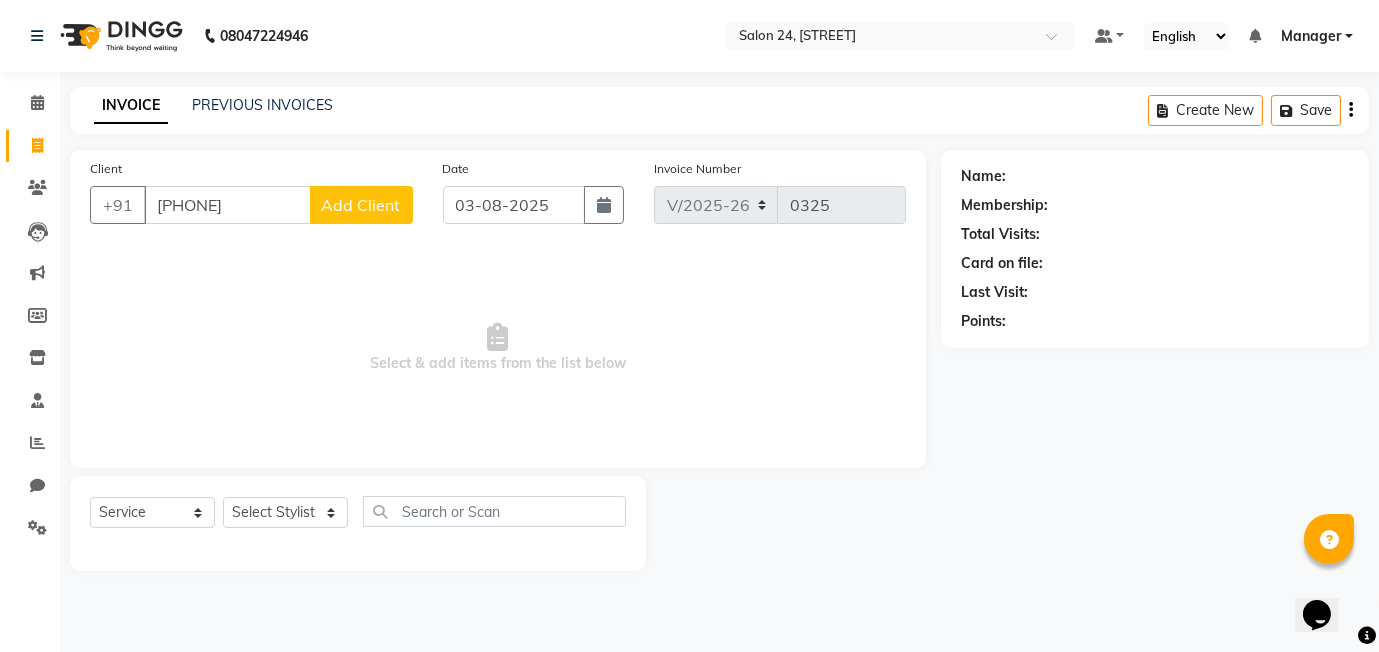 type on "[PHONE]" 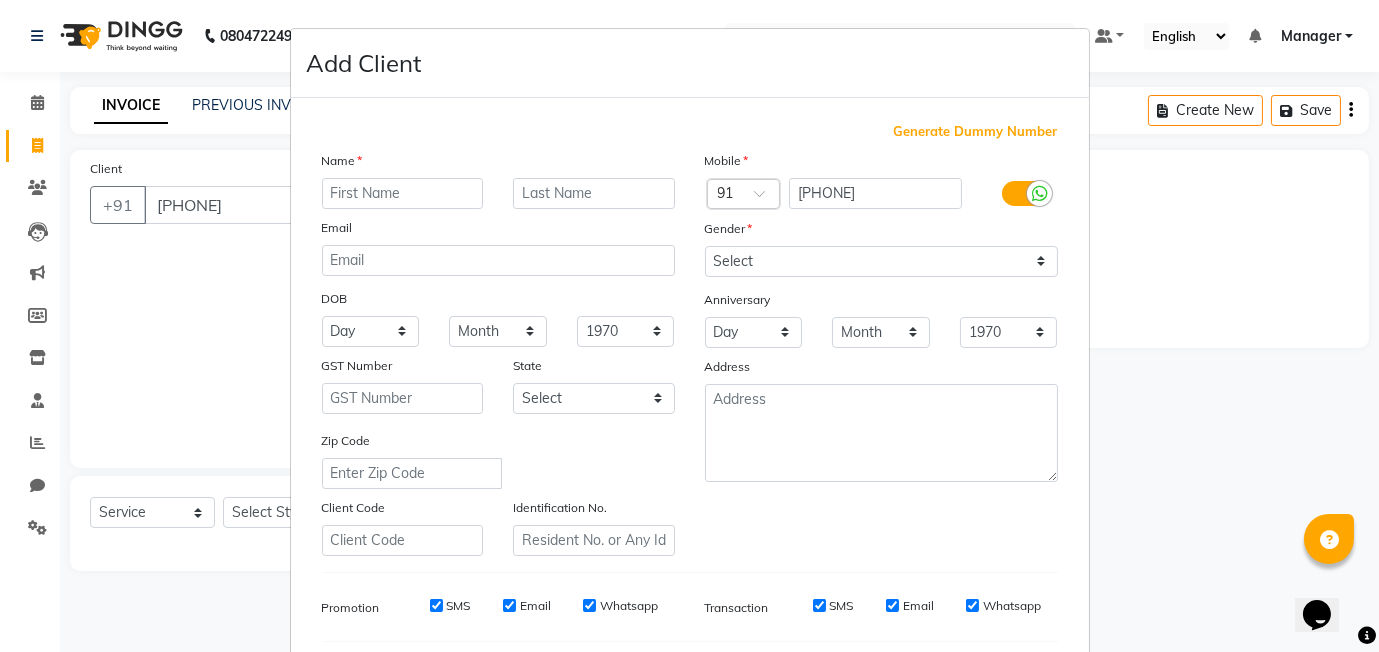 click at bounding box center [403, 193] 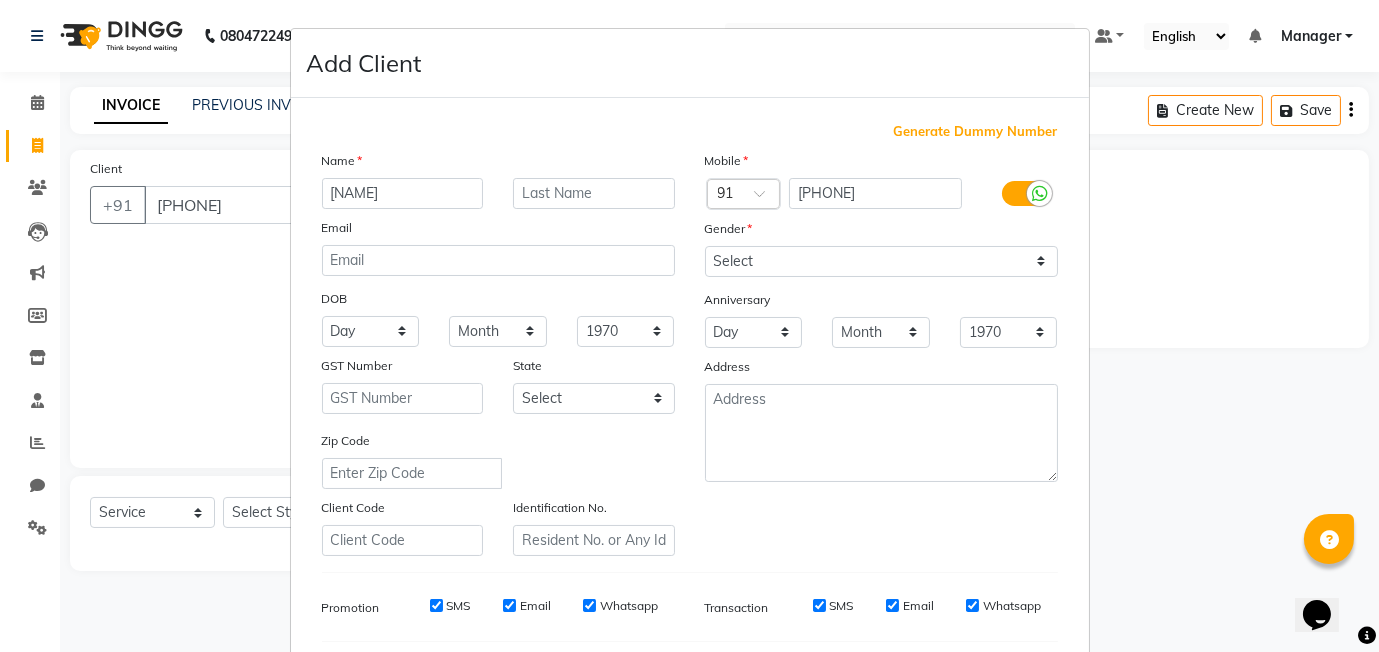 type on "[NAME]" 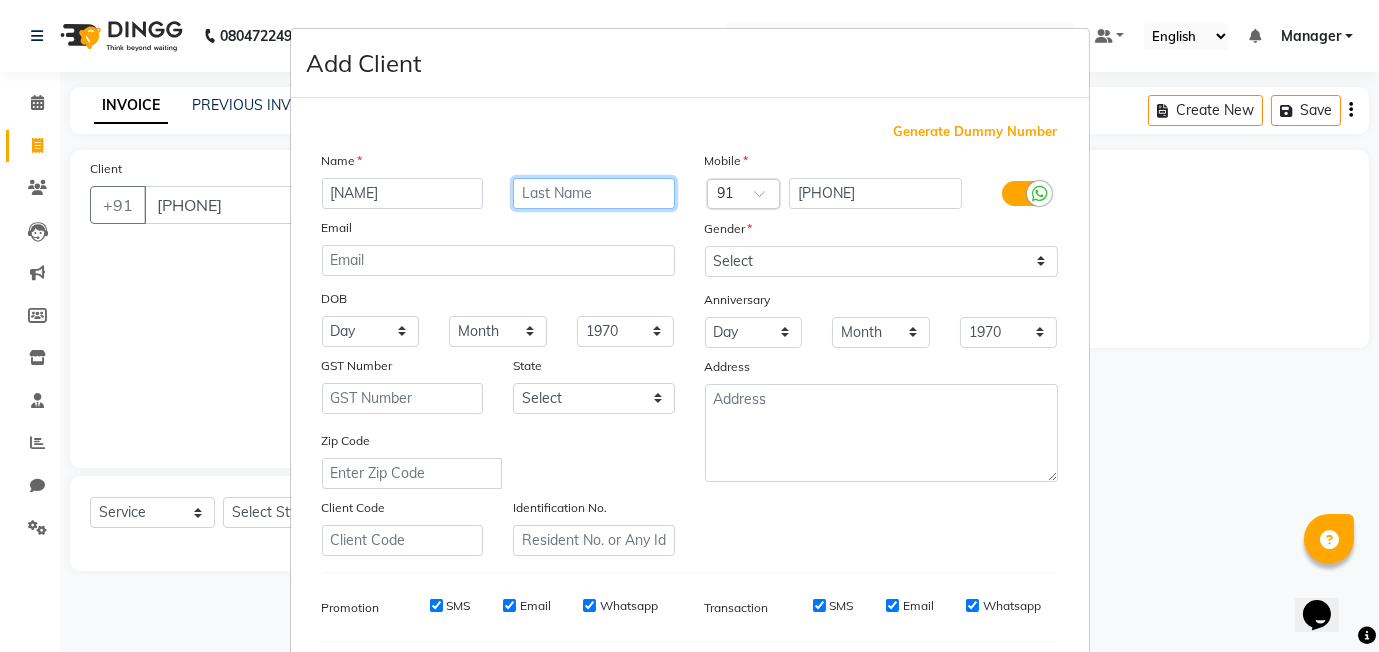 click at bounding box center (594, 193) 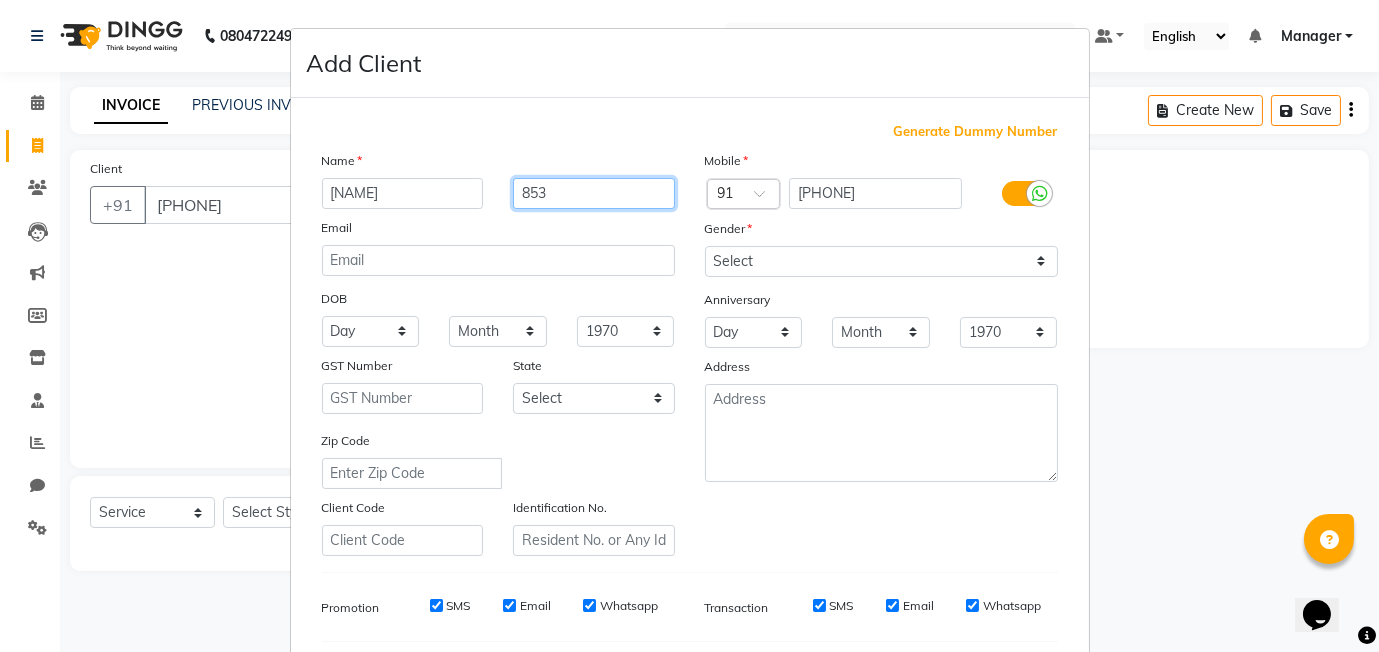 type on "853" 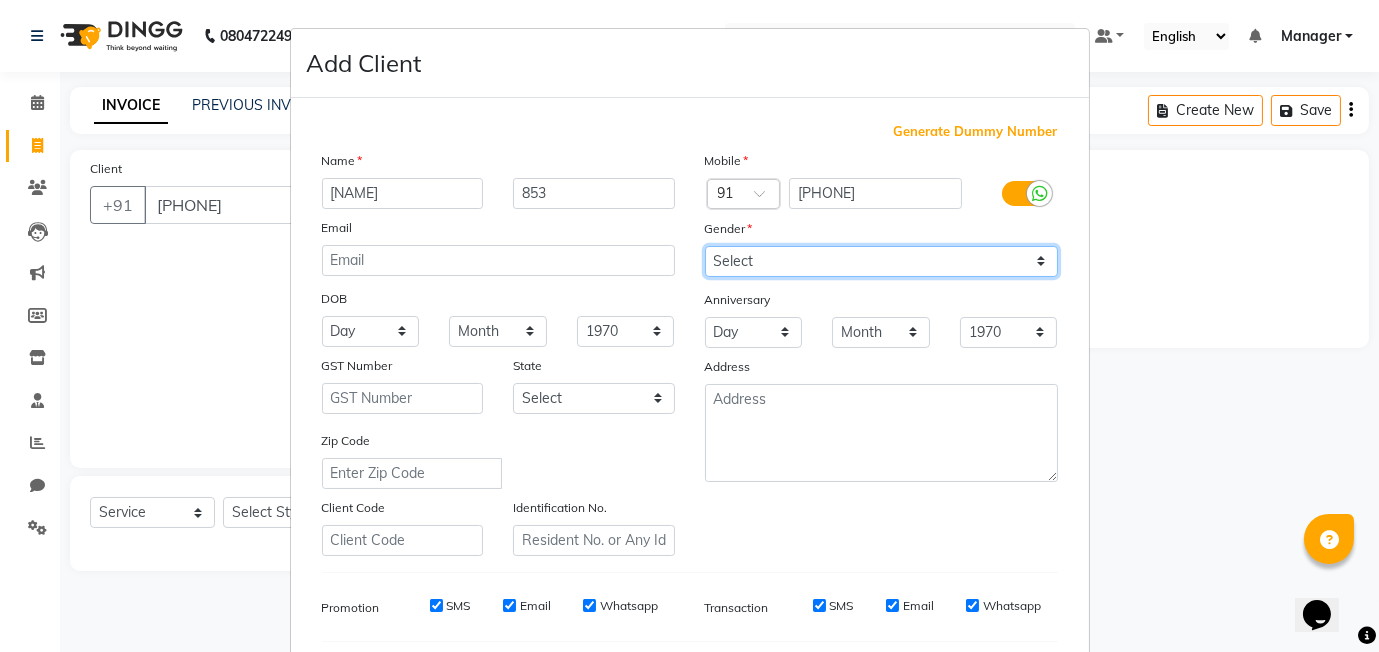 click on "Select Male Female Other Prefer Not To Say" at bounding box center (881, 261) 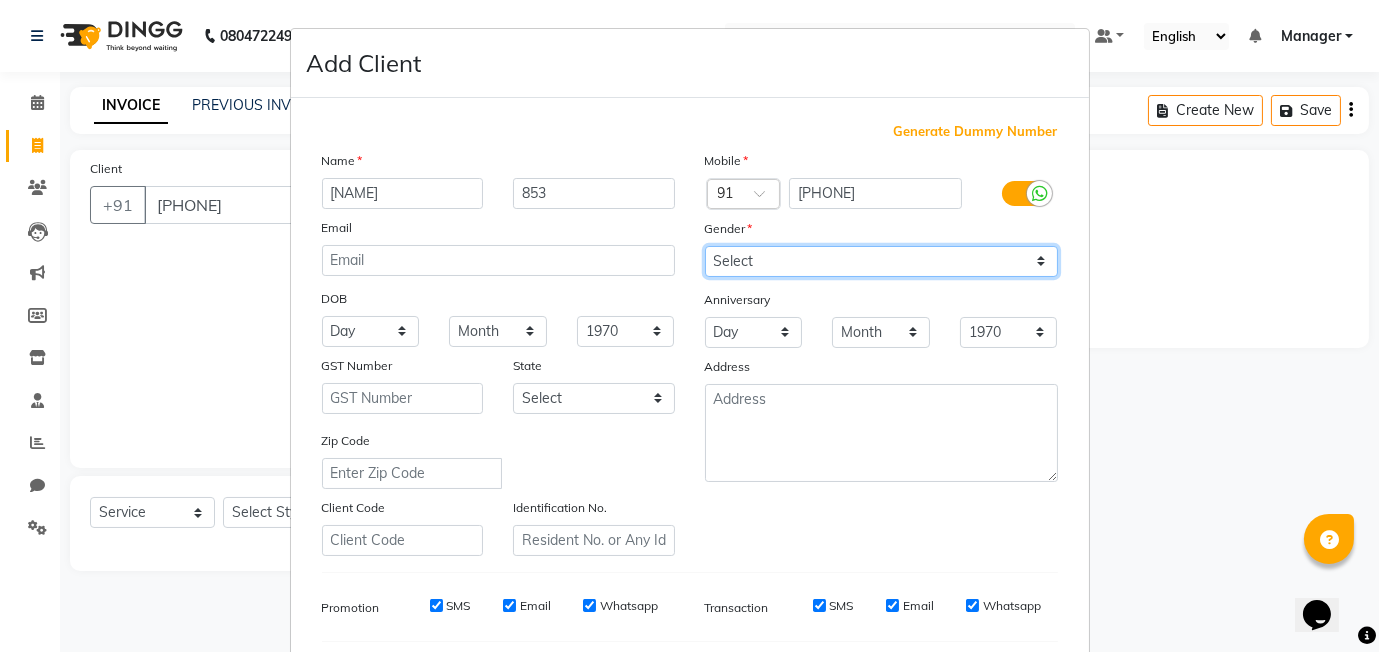 select on "female" 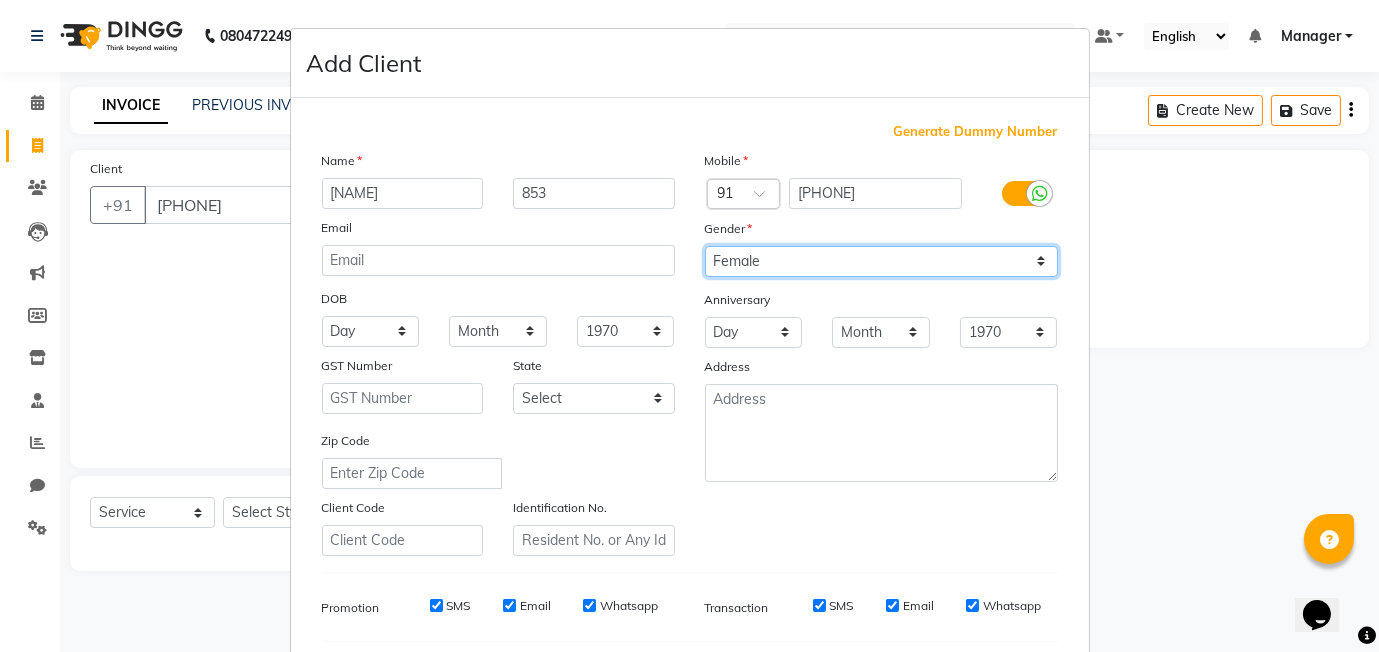 click on "Select Male Female Other Prefer Not To Say" at bounding box center [881, 261] 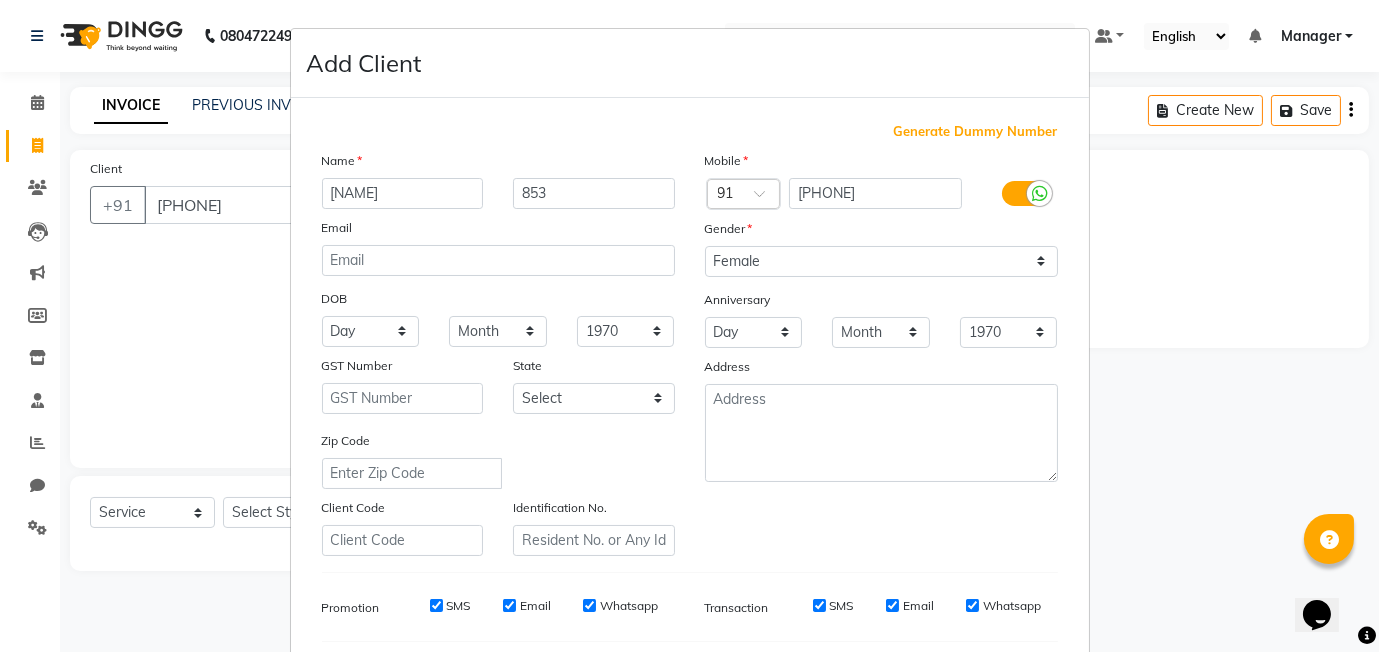 click on "Add Client Generate Dummy Number Name [FIRST] [PHONE] Email DOB Day 01 02 03 04 05 06 07 08 09 10 11 12 13 14 15 16 17 18 19 20 21 22 23 24 25 26 27 28 29 30 31 Month January February March April May June July August September October November December 1940 1941 1942 1943 1944 1945 1946 1947 1948 1949 1950 1951 1952 1953 1954 1955 1956 1957 1958 1959 1960 1961 1962 1963 1964 1965 1966 1967 1968 1969 1970 1971 1972 1973 1974 1975 1976 1977 1978 1979 1980 1981 1982 1983 1984 1985 1986 1987 1988 1989 1990 1991 1992 1993 1994 1995 1996 1997 1998 1999 2000 2001 2002 2003 2004 2005 2006 2007 2008 2009 2010 2011 2012 2013 2014 2015 2016 2017 2018 2019 2020 2021 2022 2023 2024 GST Number State Select Andaman and Nicobar Islands Andhra Pradesh Arunachal Pradesh Assam Bihar Chandigarh Chhattisgarh Dadra and Nagar Haveli Daman and Diu Delhi Goa Gujarat Haryana Himachal Pradesh Jammu and Kashmir Jharkhand Karnataka Kerala Lakshadweep Madhya Pradesh Maharashtra Manipur Meghalaya Mizoram Nagaland Odisha Pondicherry Punjab Sikkim" at bounding box center [689, 326] 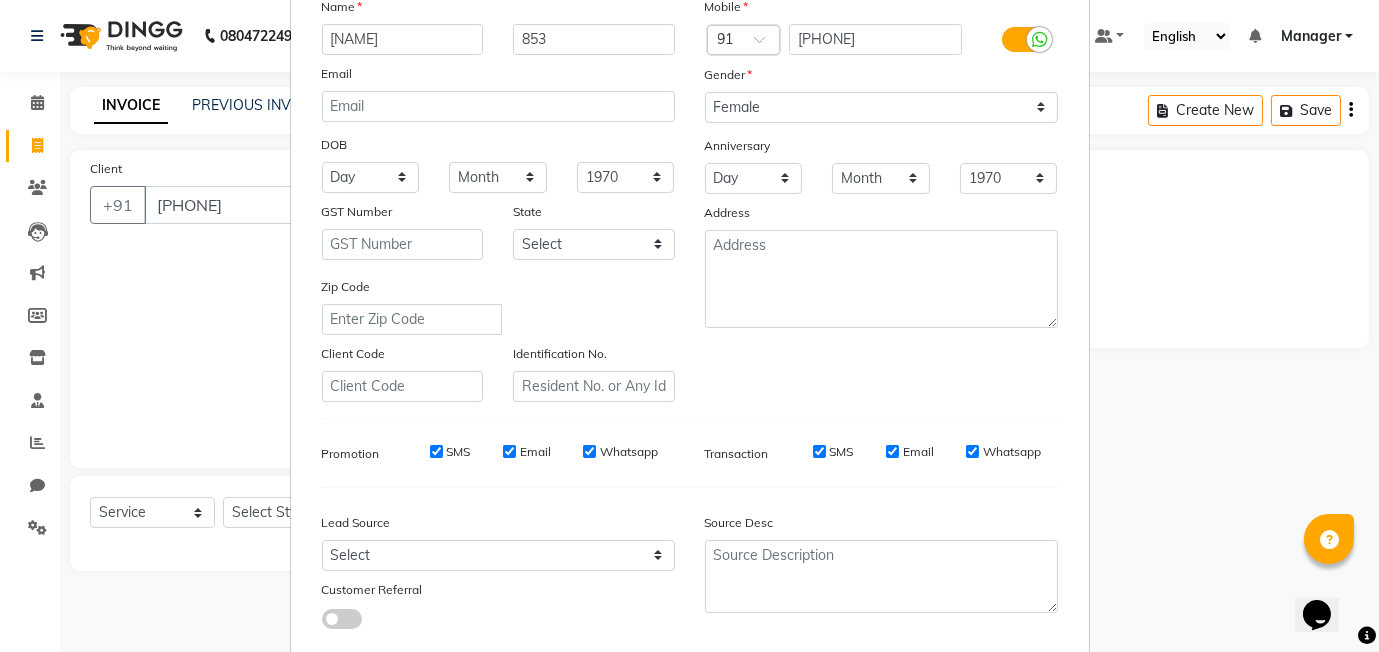scroll, scrollTop: 270, scrollLeft: 0, axis: vertical 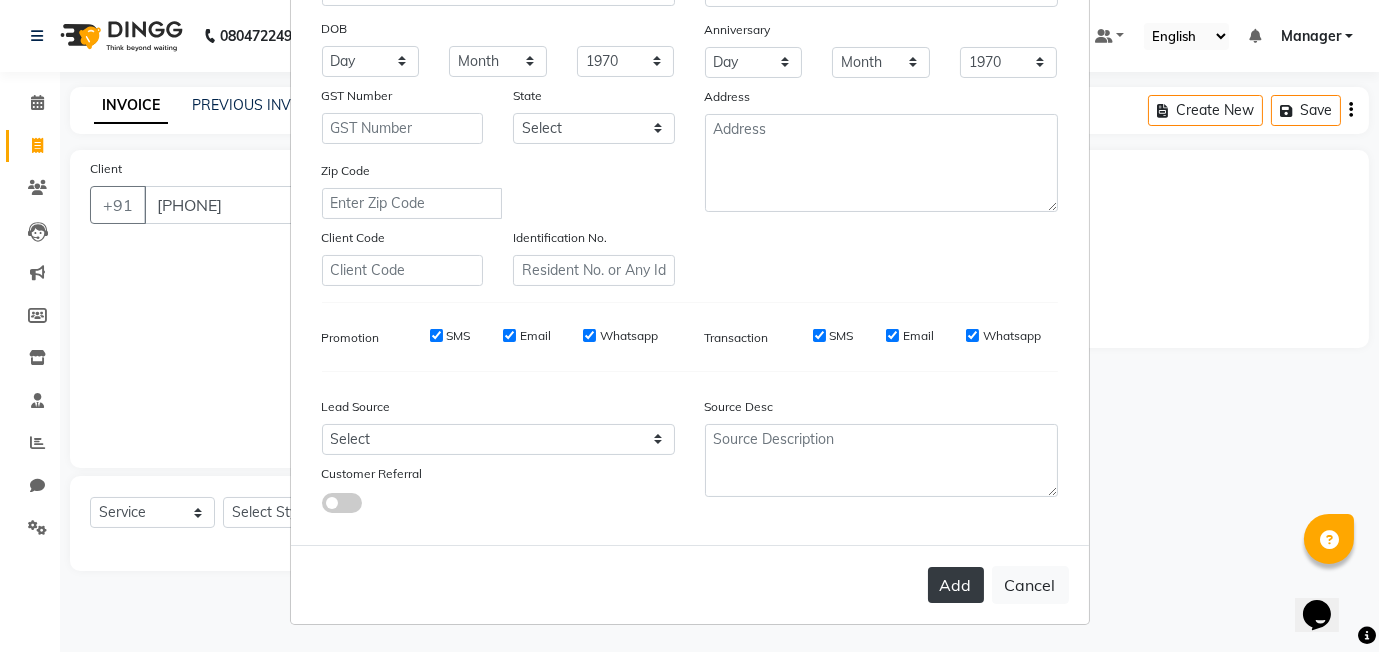 click on "Add" at bounding box center [956, 585] 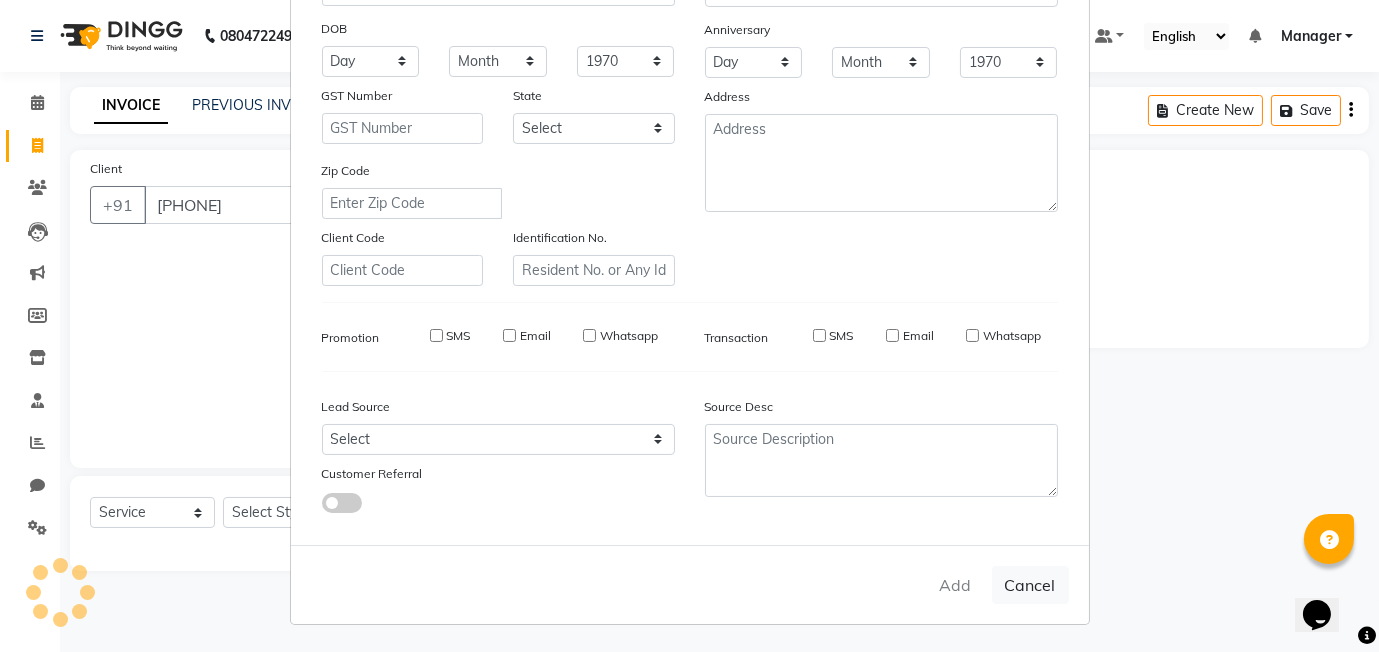 type on "99******53" 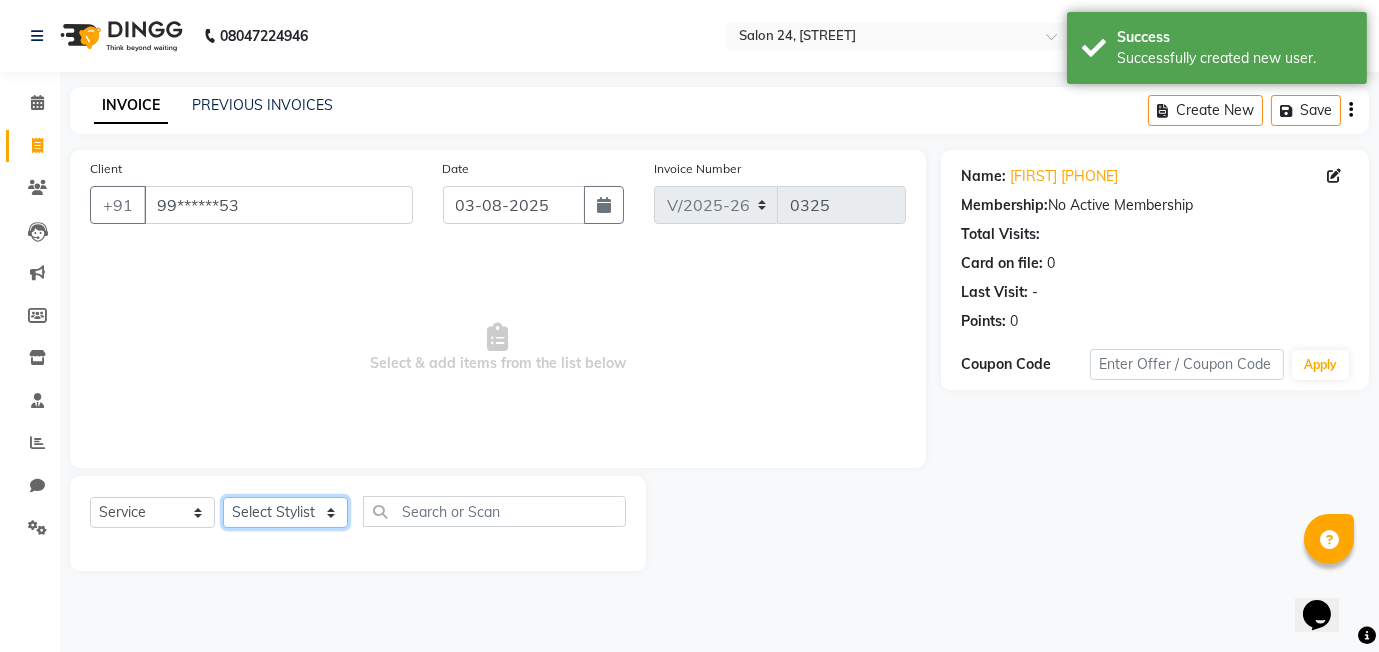 click on "Select Stylist [NAME] [NAME] [NAME] [NAME] [NAME] [NAME] [NAME] [NAME]" 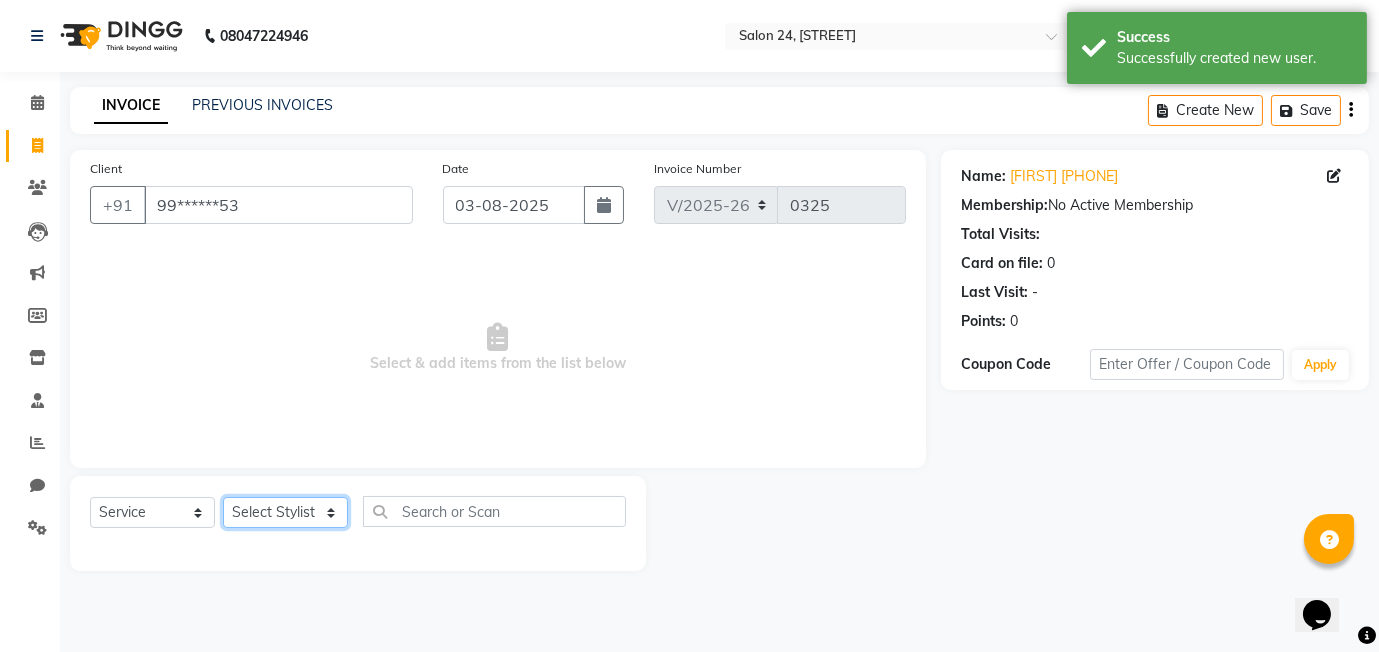select on "87779" 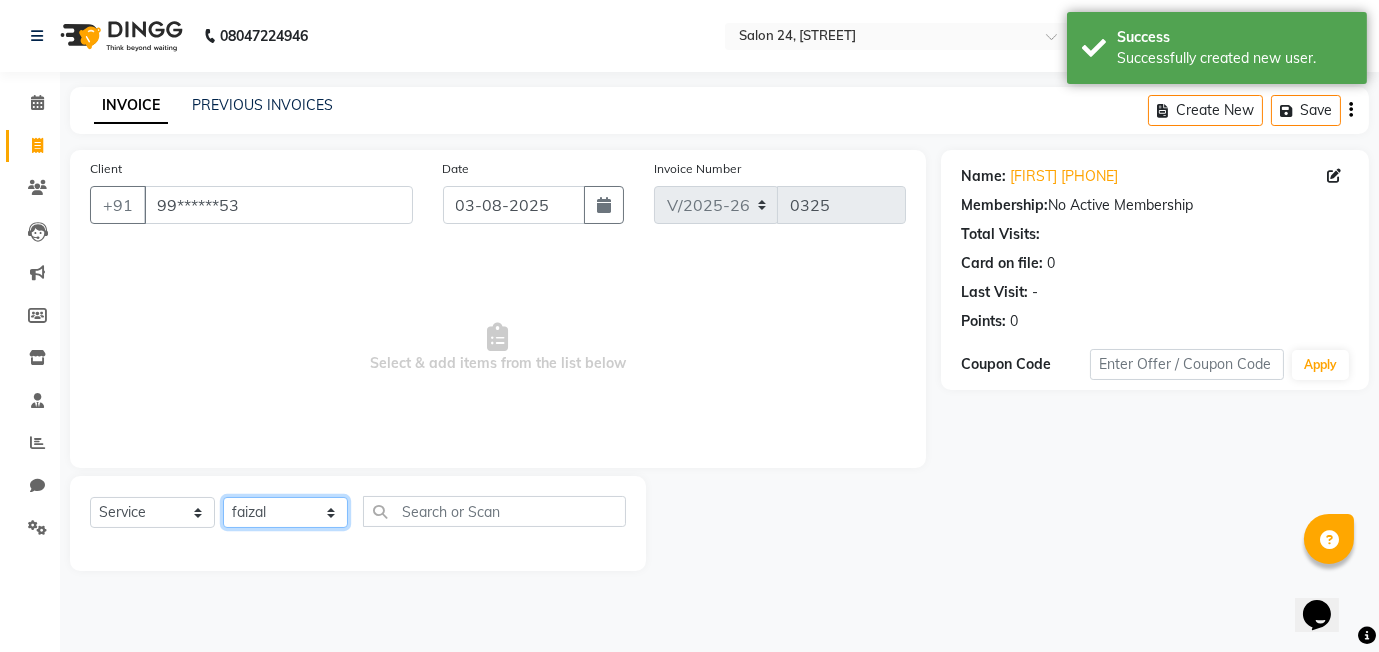 click on "Select Stylist [NAME] [NAME] [NAME] [NAME] [NAME] [NAME] [NAME] [NAME]" 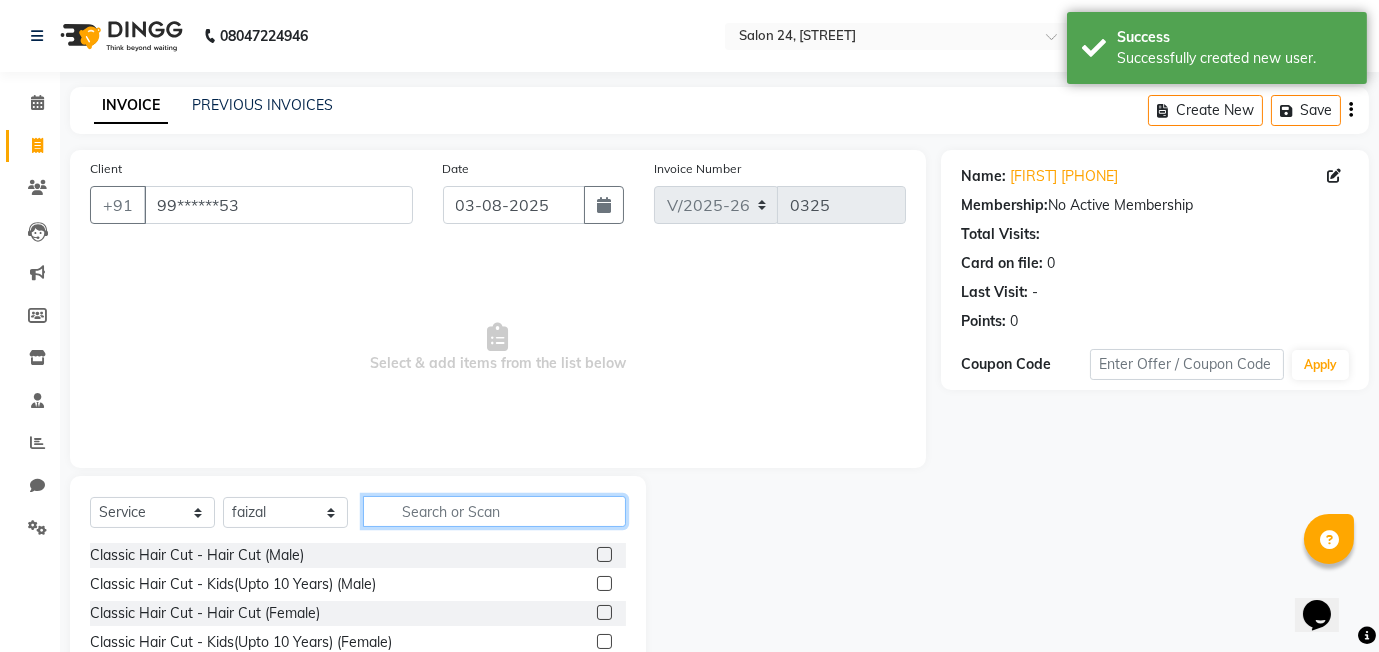 click 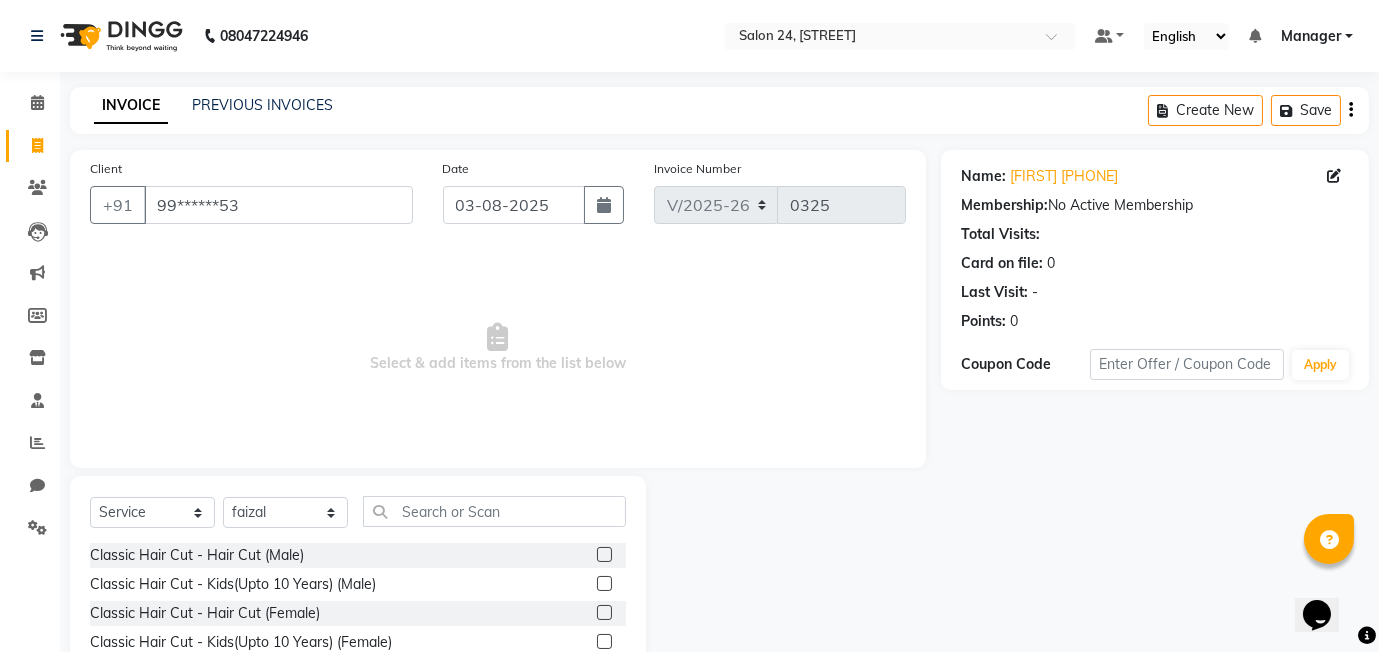 click 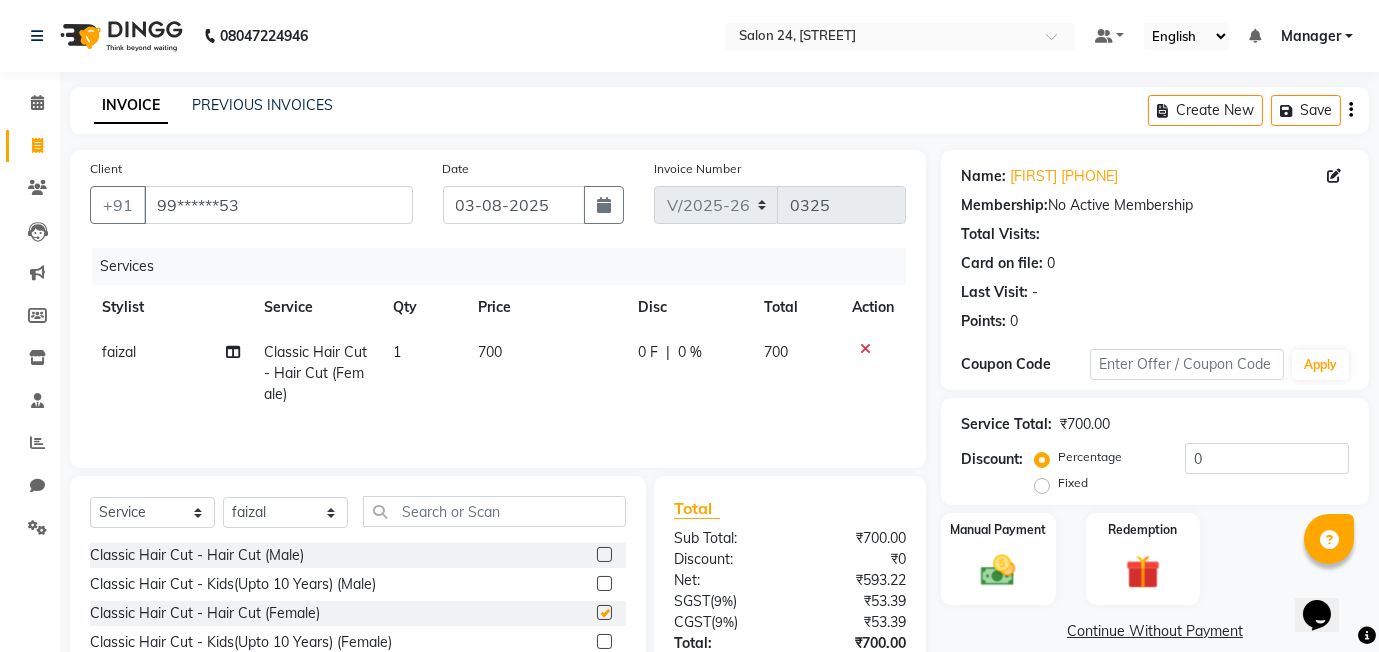 checkbox on "false" 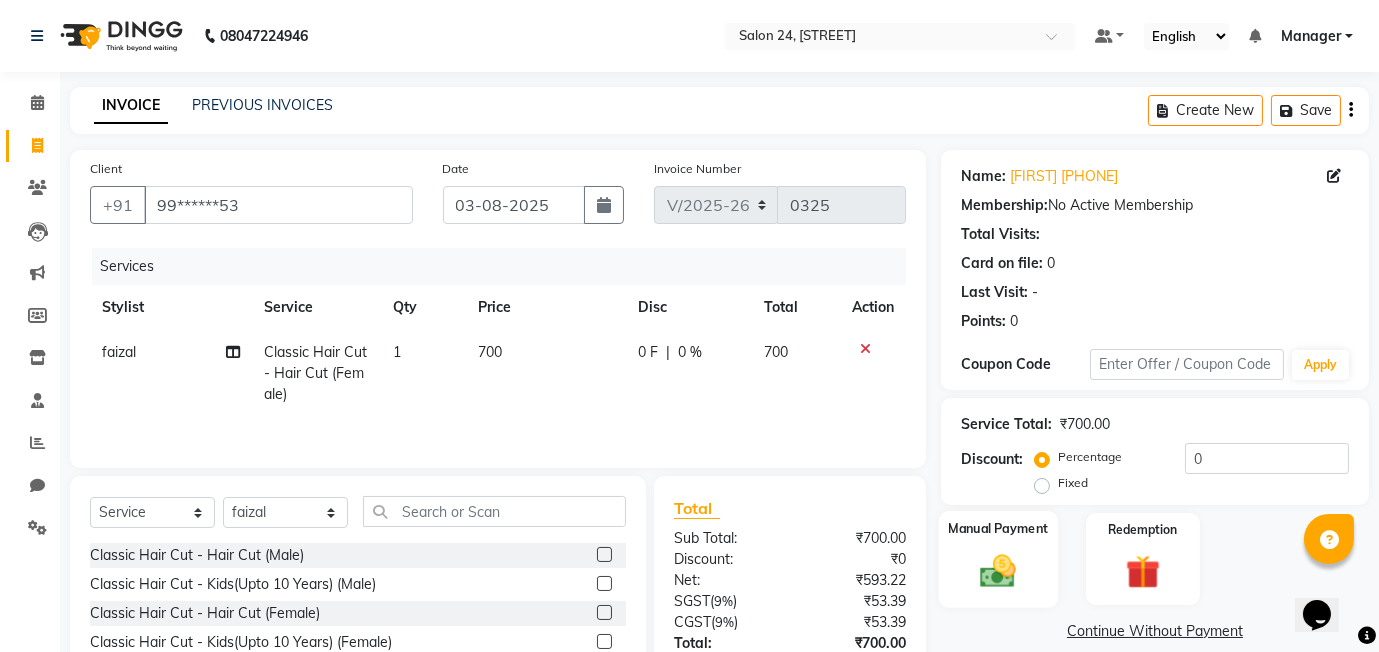 click 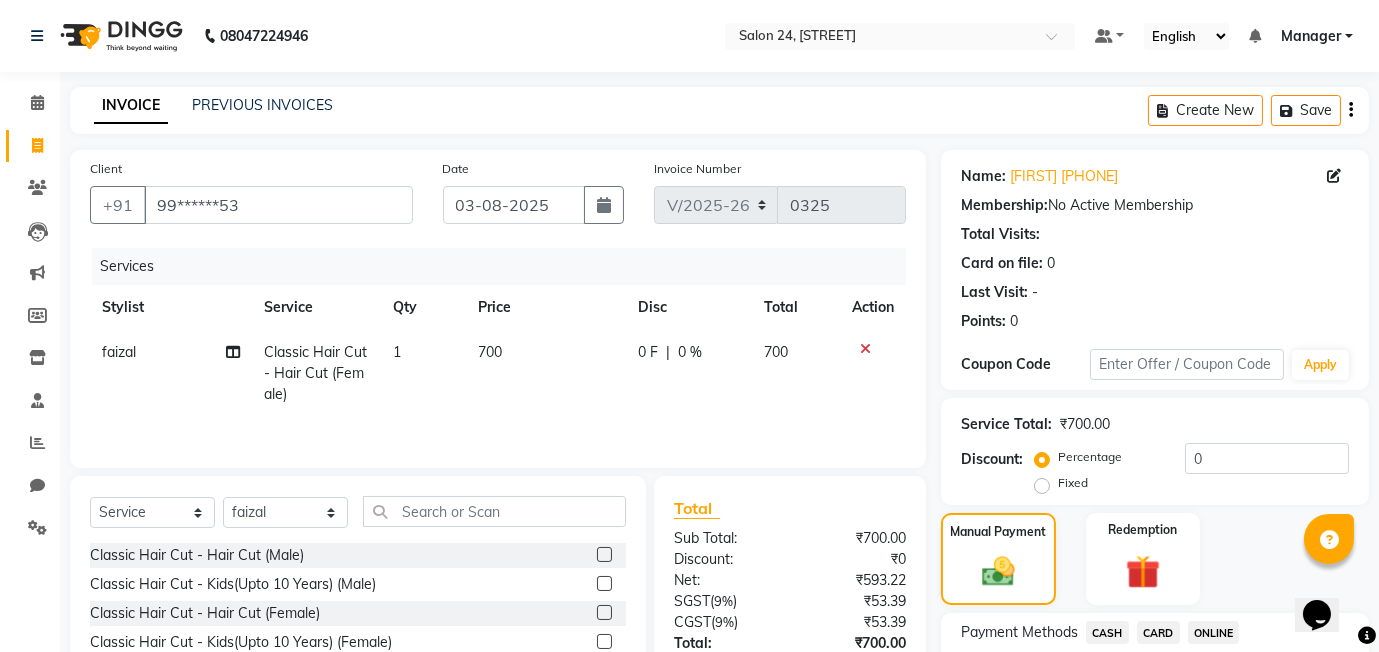 click on "ONLINE" 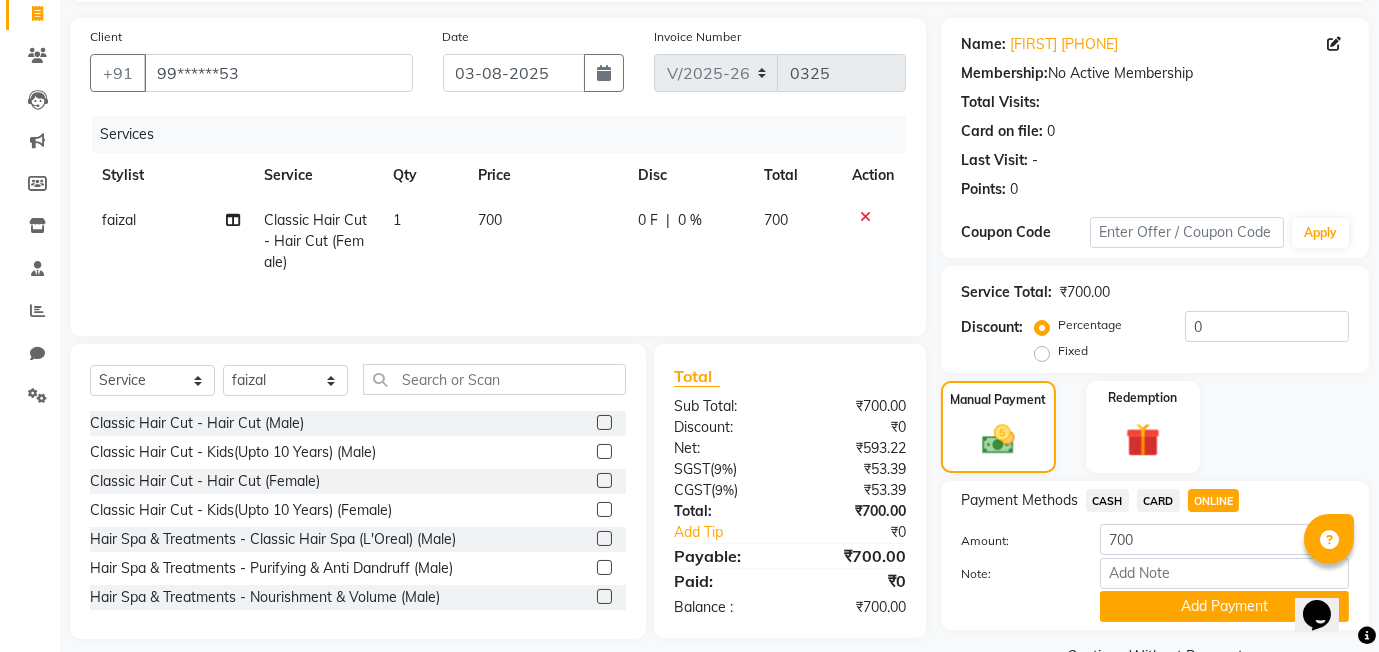scroll, scrollTop: 182, scrollLeft: 0, axis: vertical 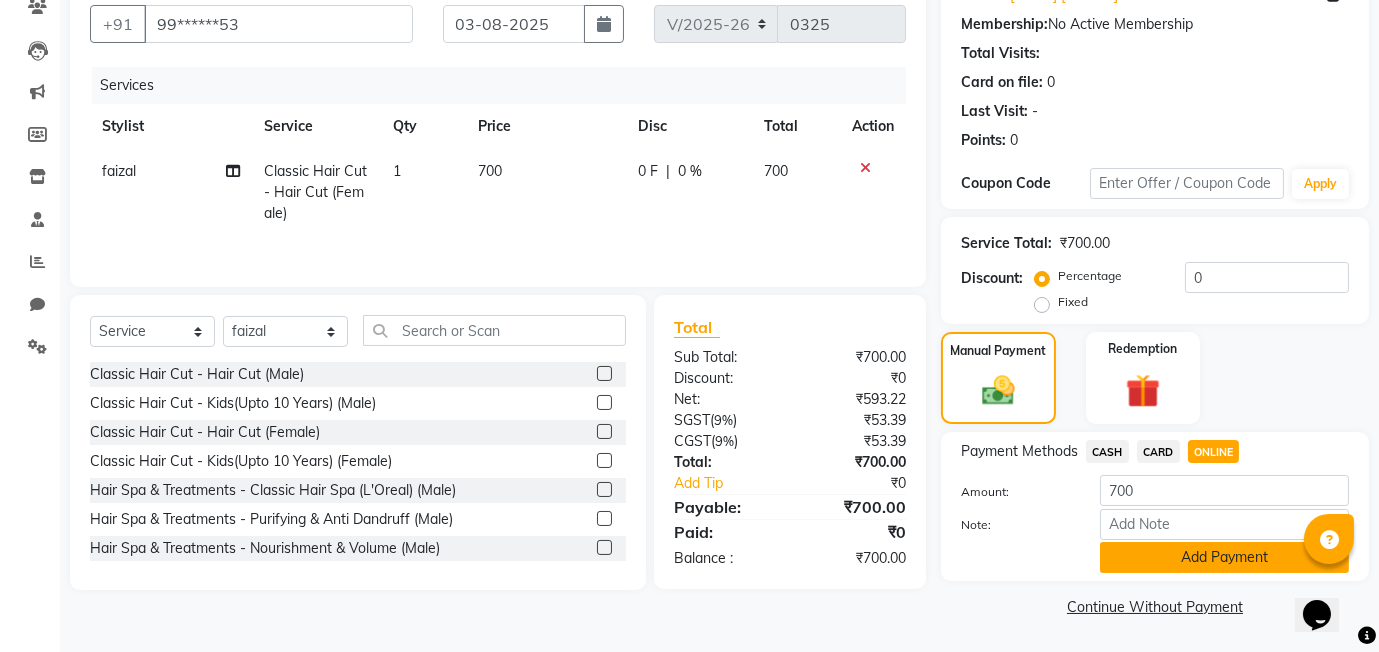 click on "Add Payment" 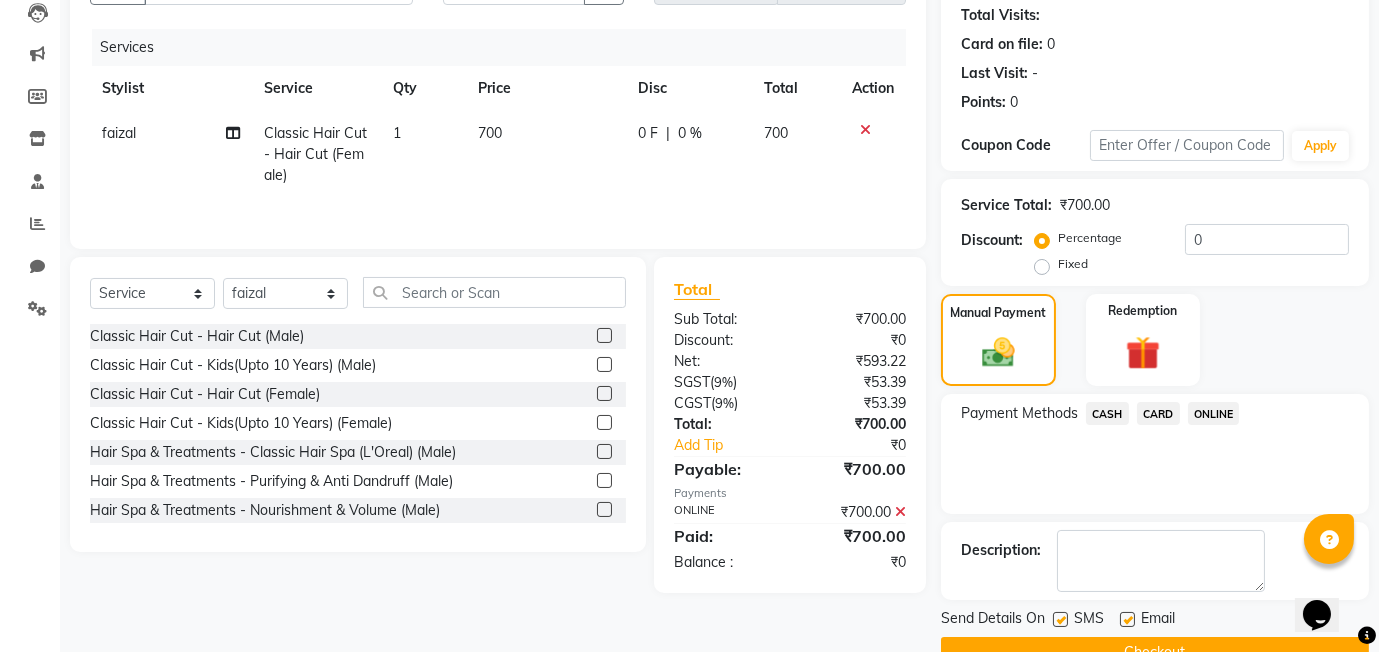scroll, scrollTop: 265, scrollLeft: 0, axis: vertical 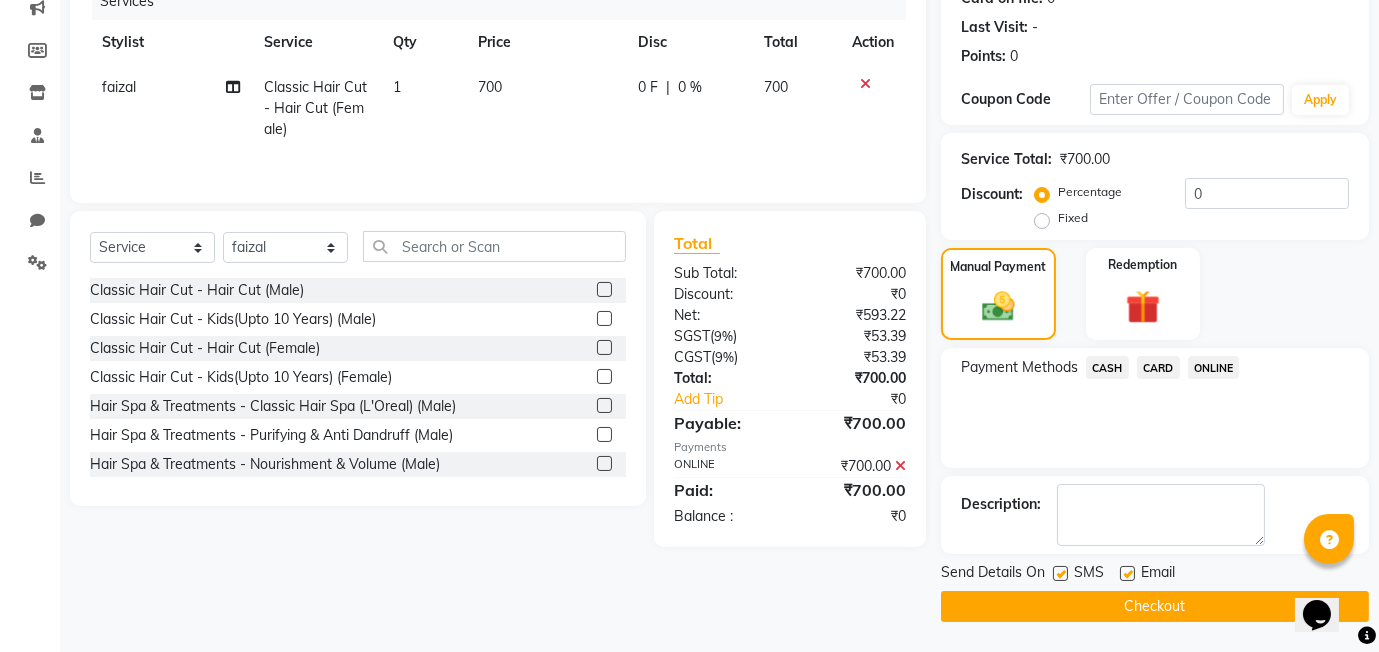 click on "Checkout" 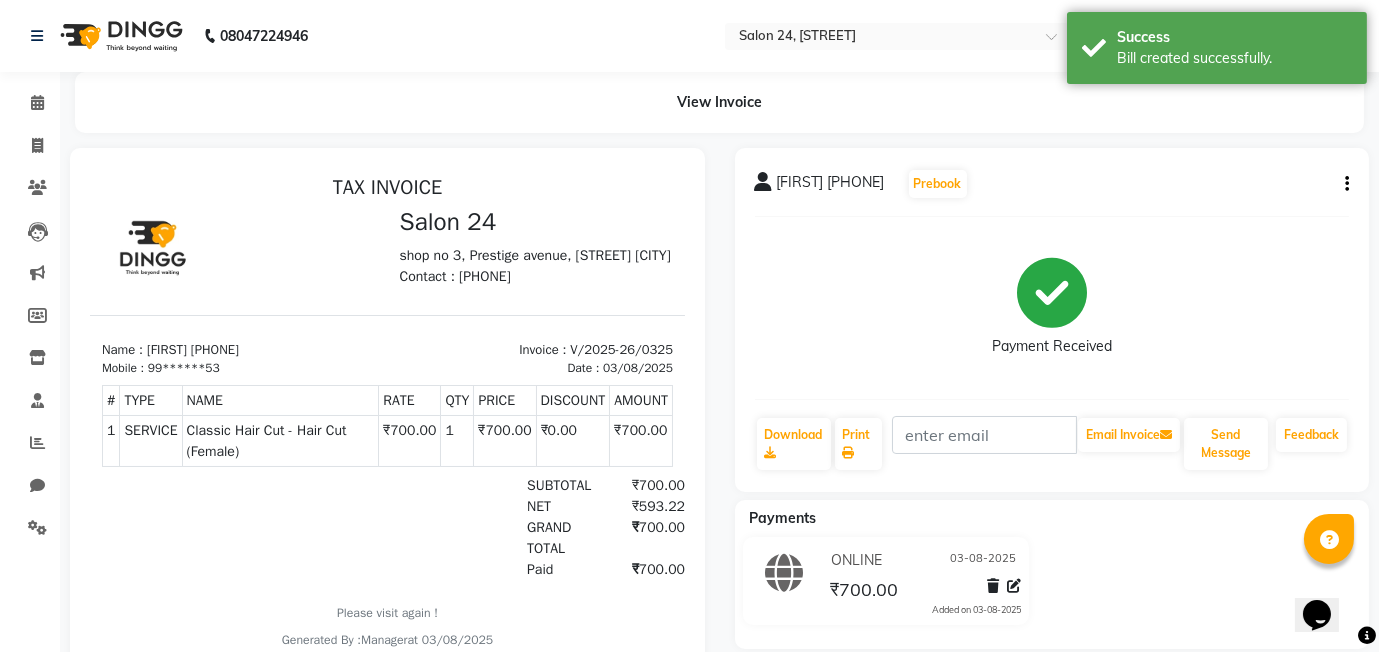 scroll, scrollTop: 0, scrollLeft: 0, axis: both 